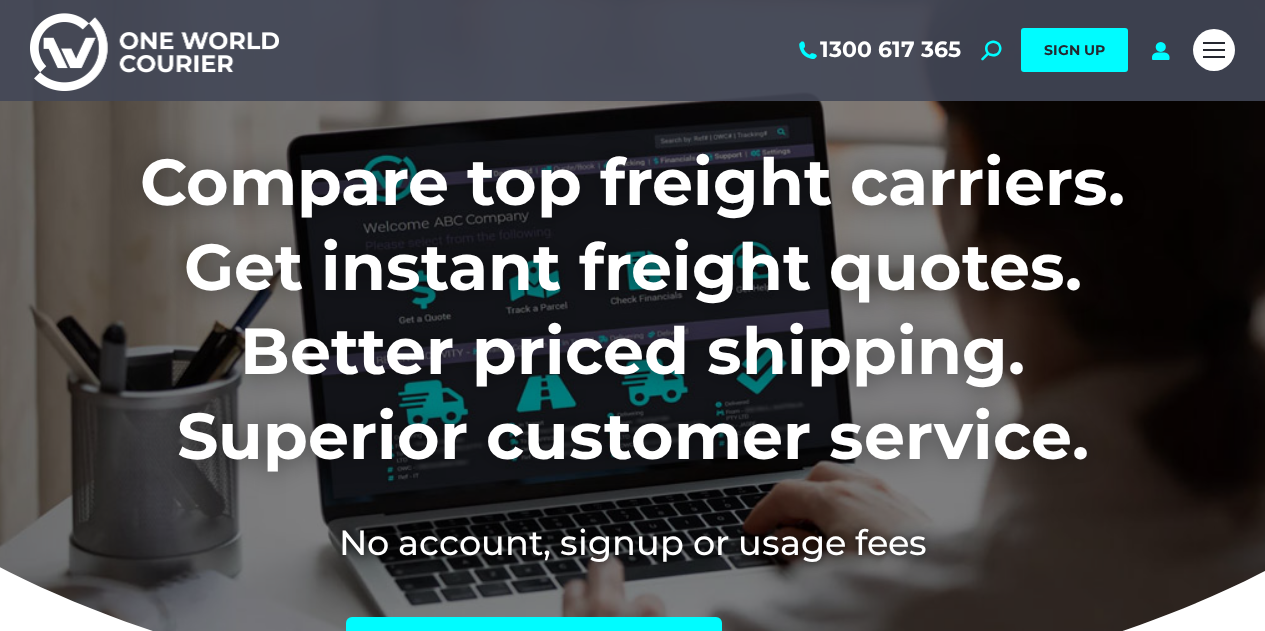 scroll, scrollTop: 0, scrollLeft: 0, axis: both 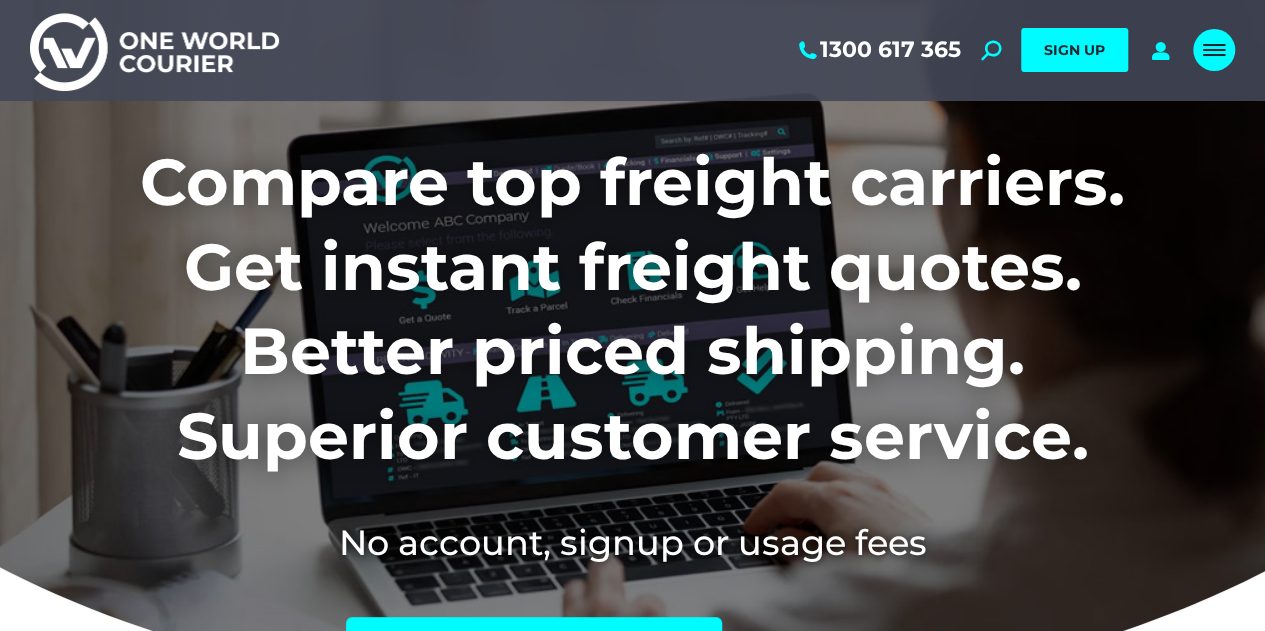 click at bounding box center [1214, 50] 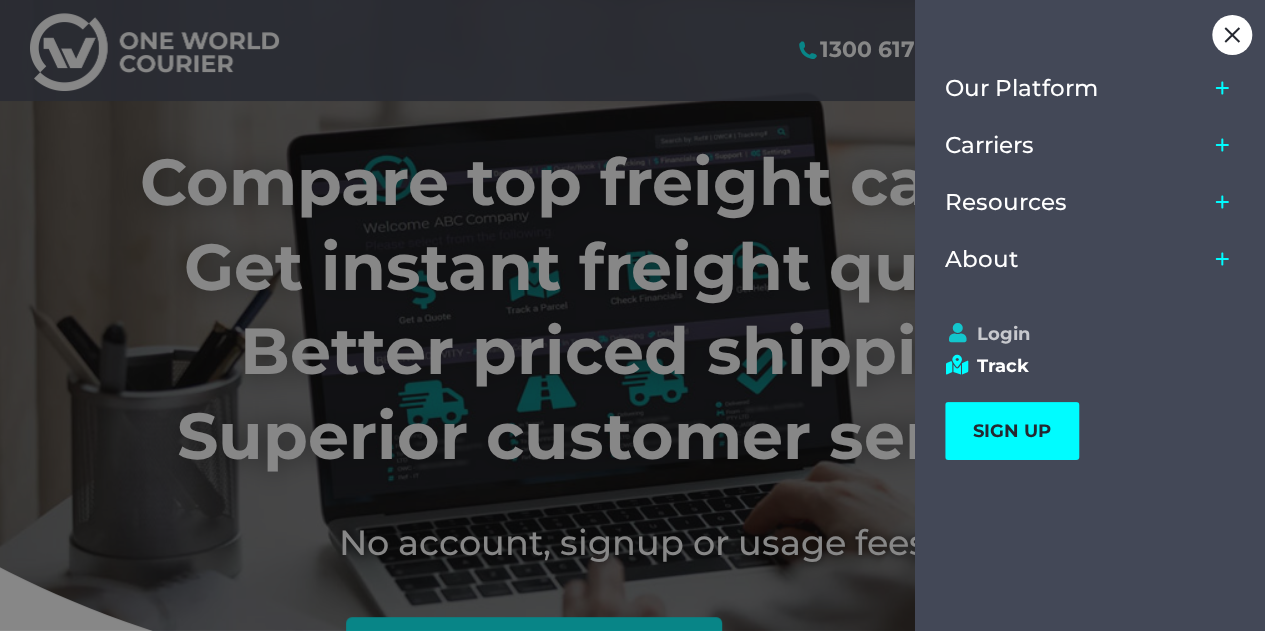 click on "Login" at bounding box center [1081, 334] 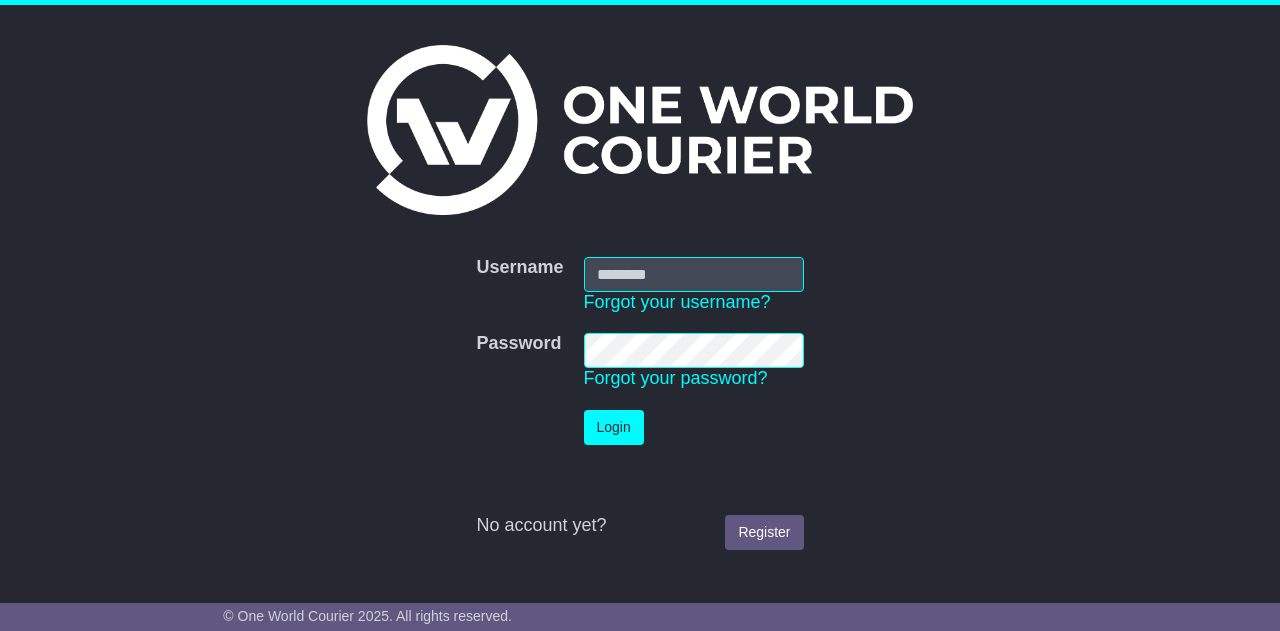 scroll, scrollTop: 0, scrollLeft: 0, axis: both 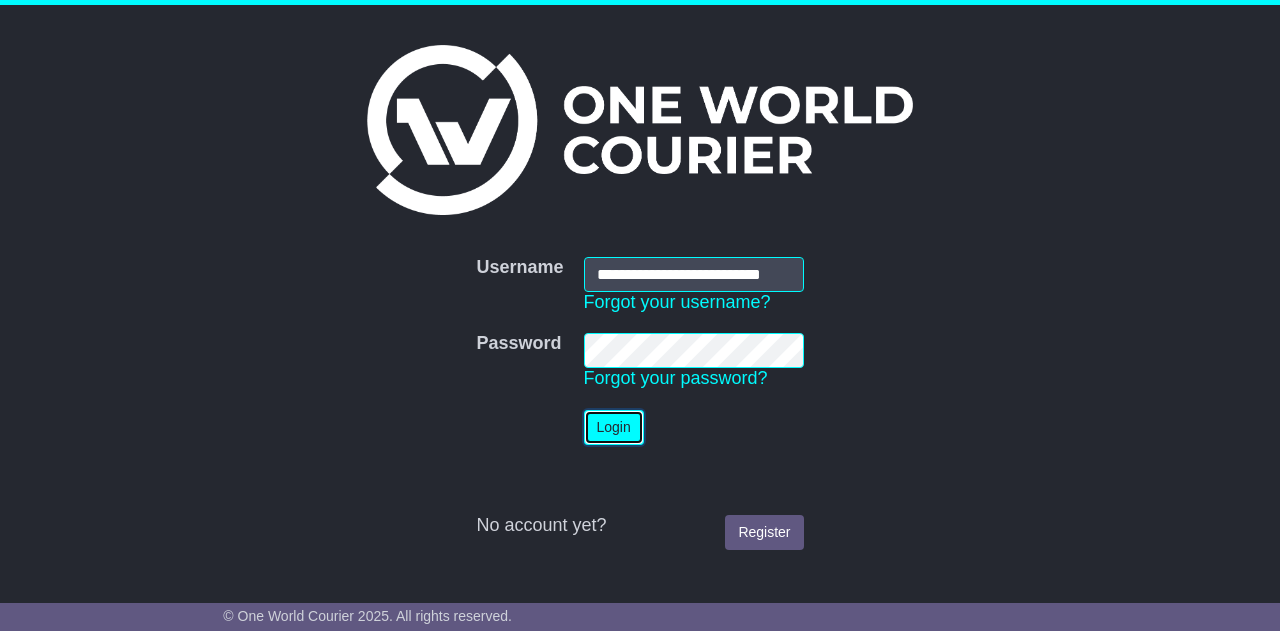click on "Login" at bounding box center [614, 427] 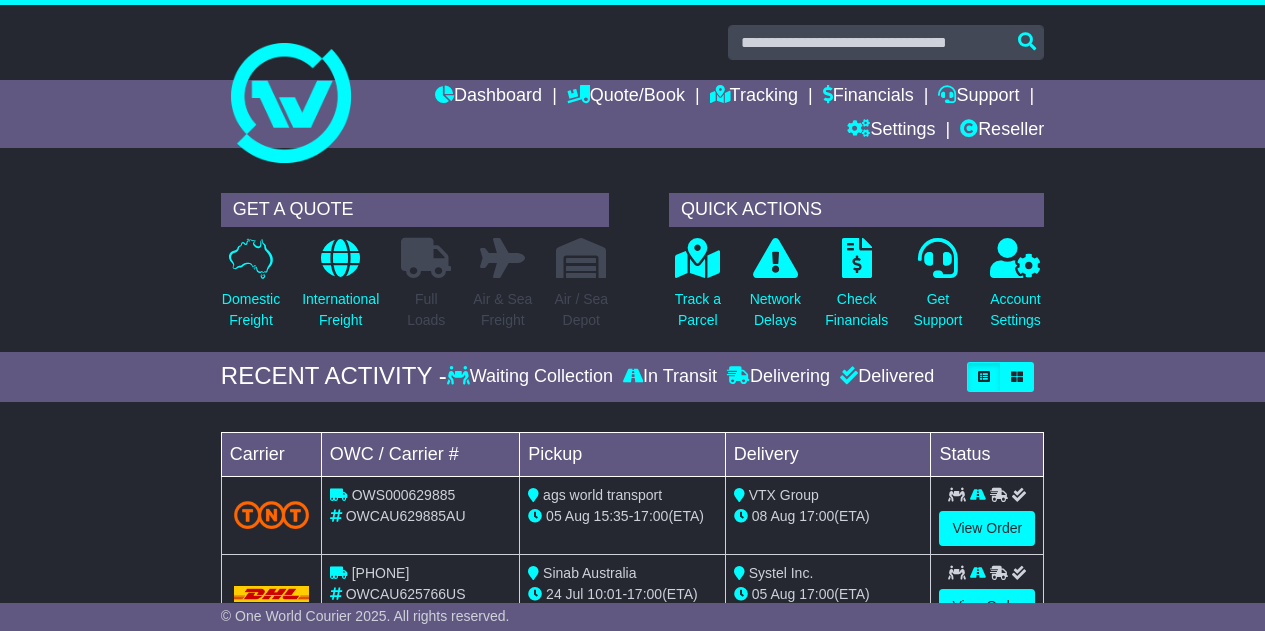 scroll, scrollTop: 0, scrollLeft: 0, axis: both 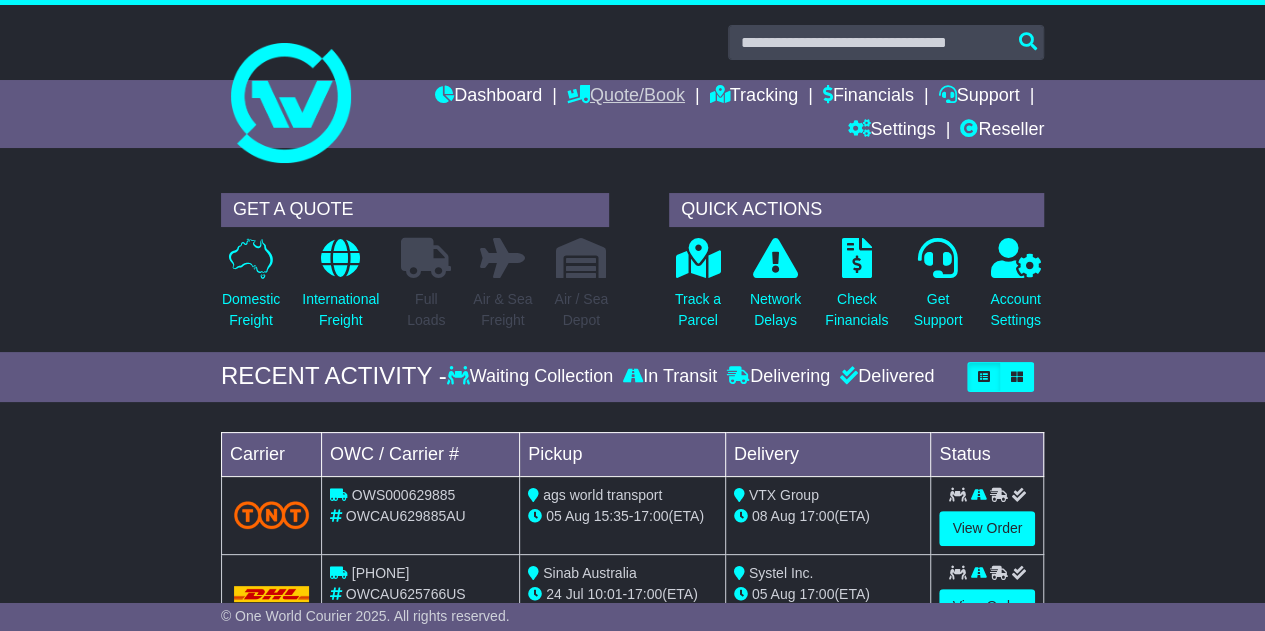 click on "Quote/Book" at bounding box center (626, 97) 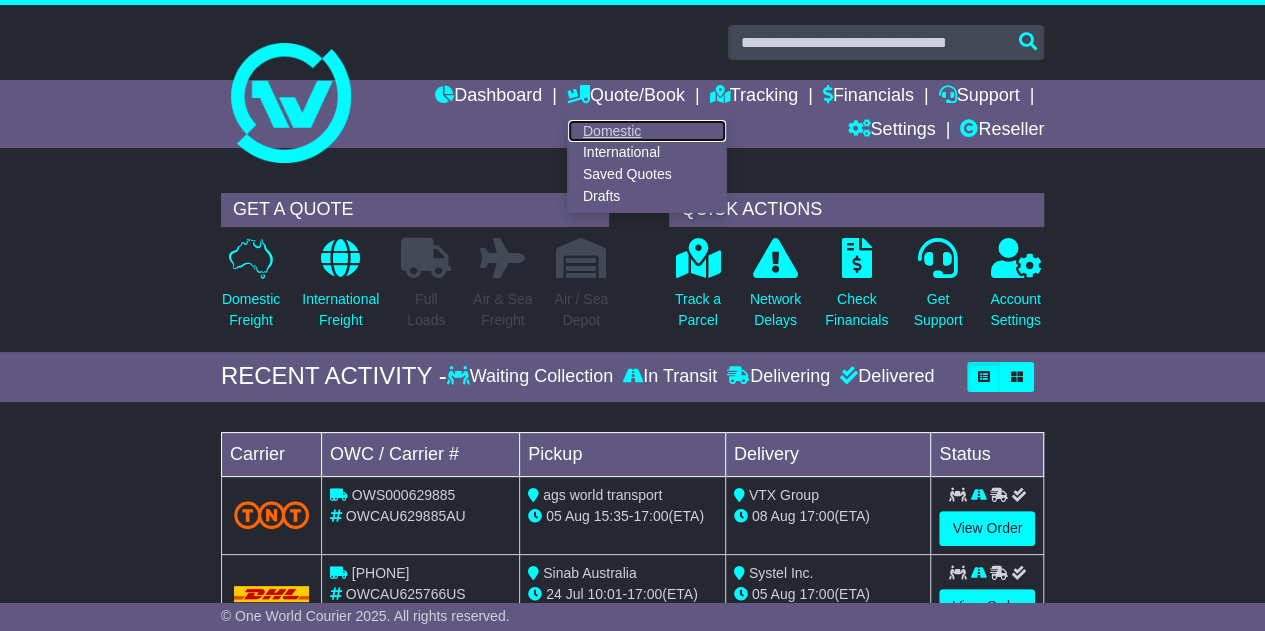 click on "Domestic" at bounding box center [647, 131] 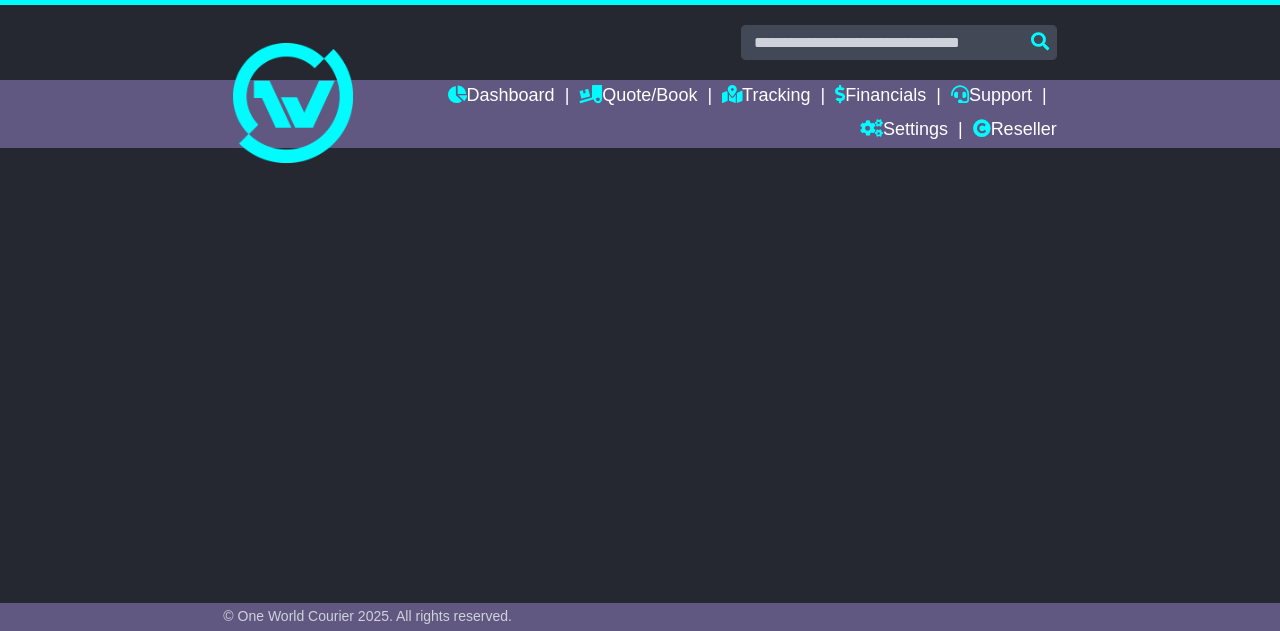 scroll, scrollTop: 0, scrollLeft: 0, axis: both 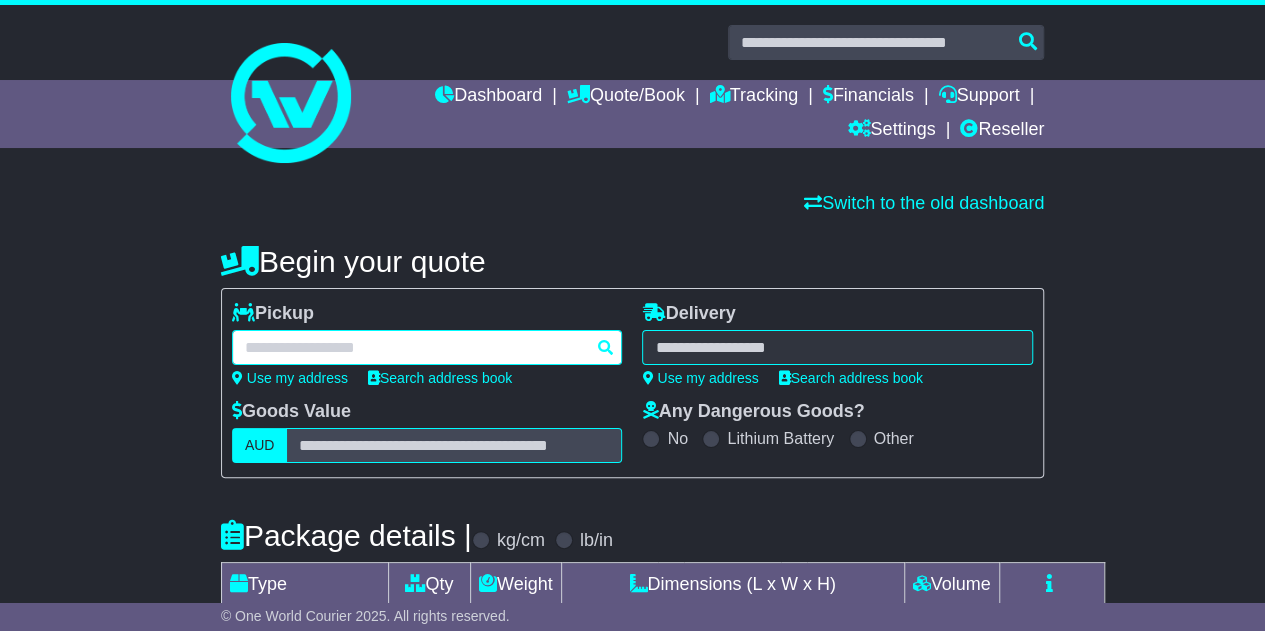 click at bounding box center (427, 347) 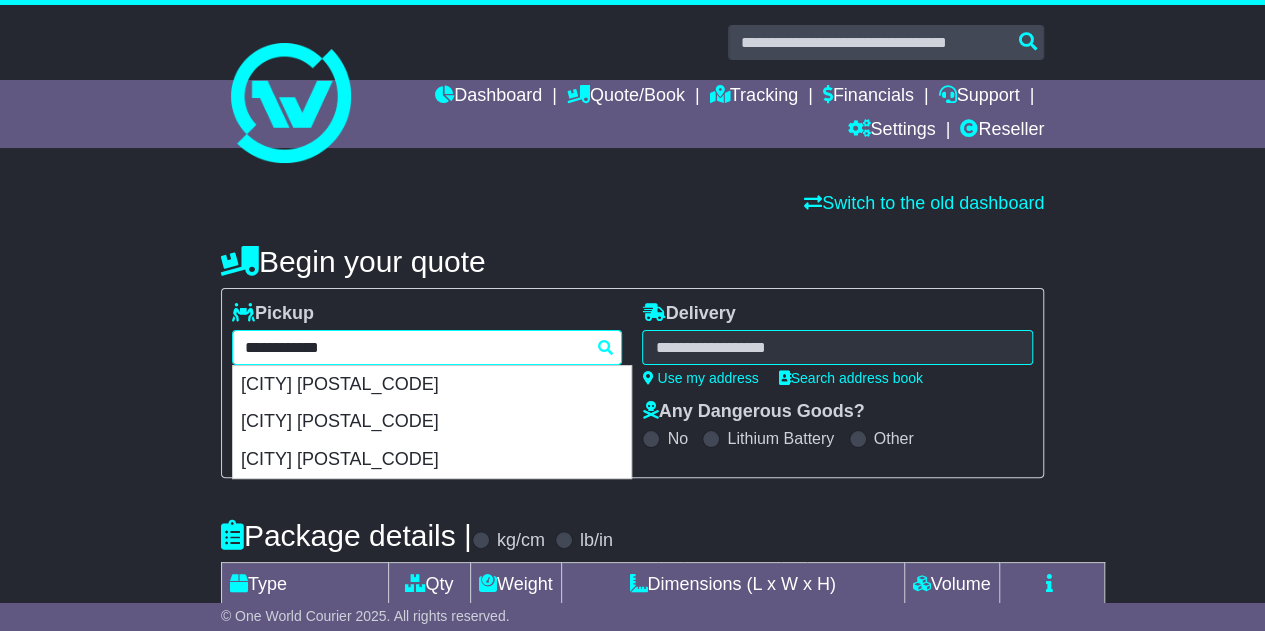 type on "*********" 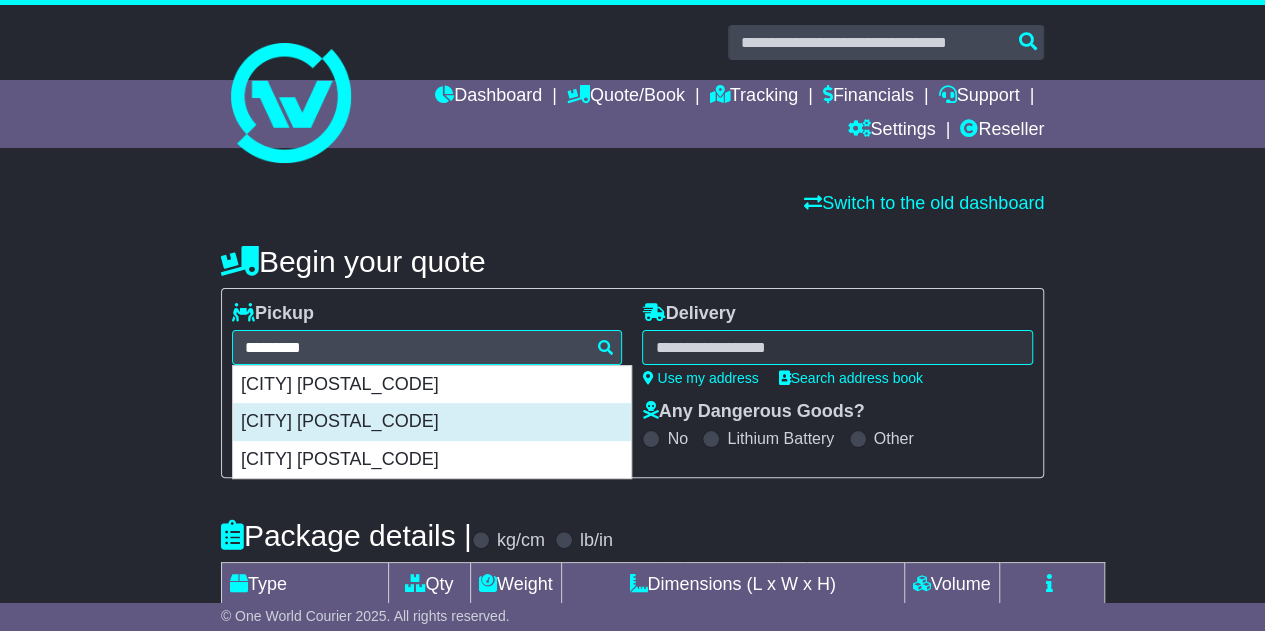 type on "**********" 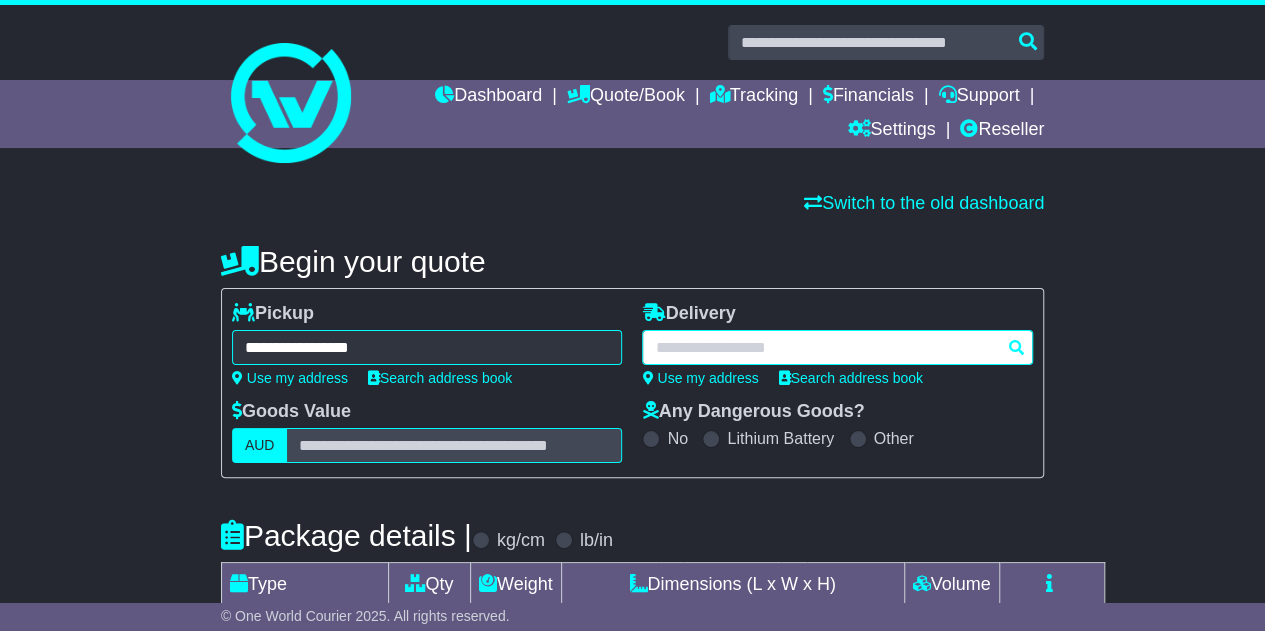 click at bounding box center (837, 347) 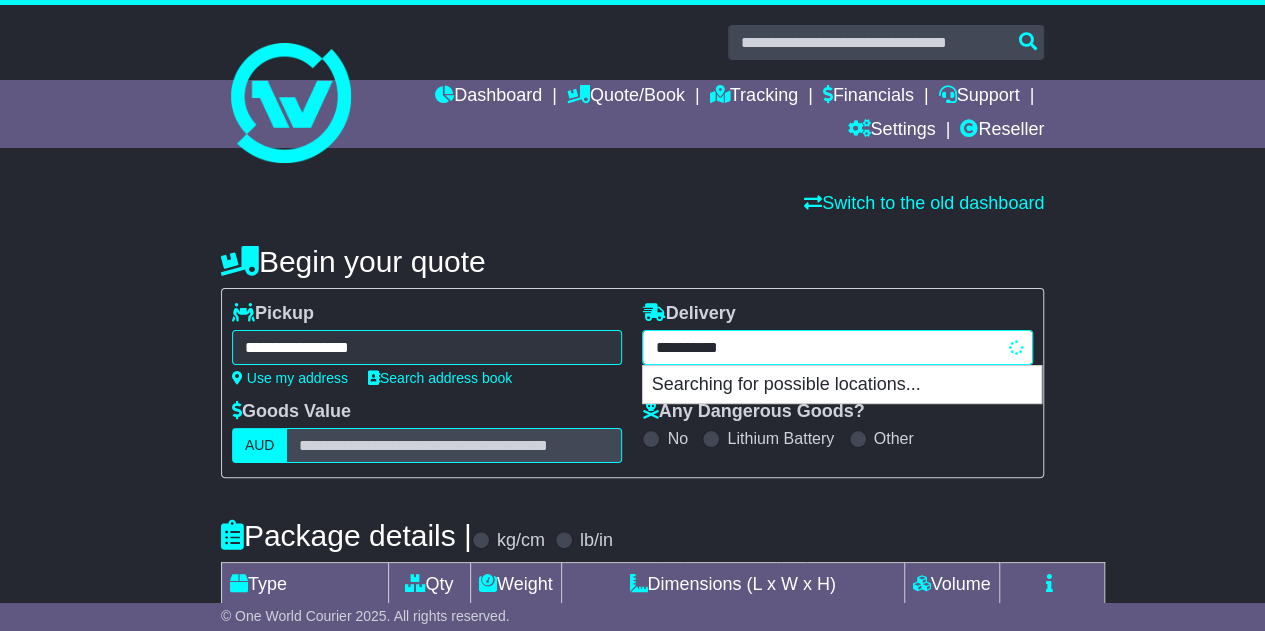 type on "**********" 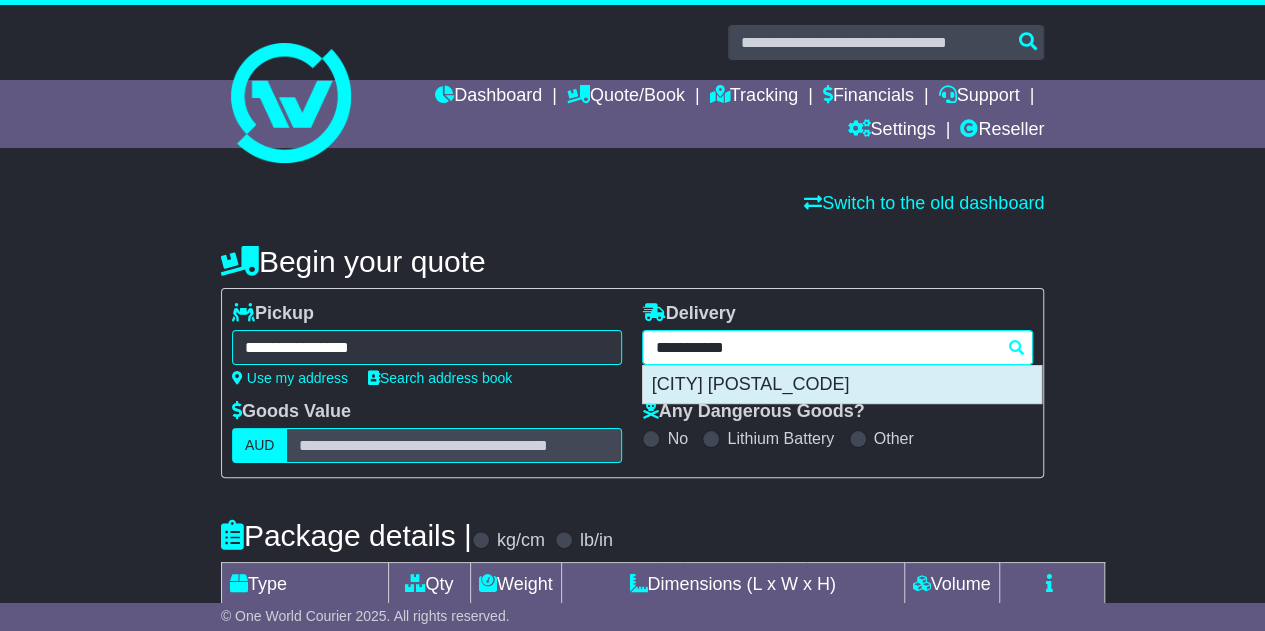 click on "TULLAMARINE 3043" at bounding box center [842, 385] 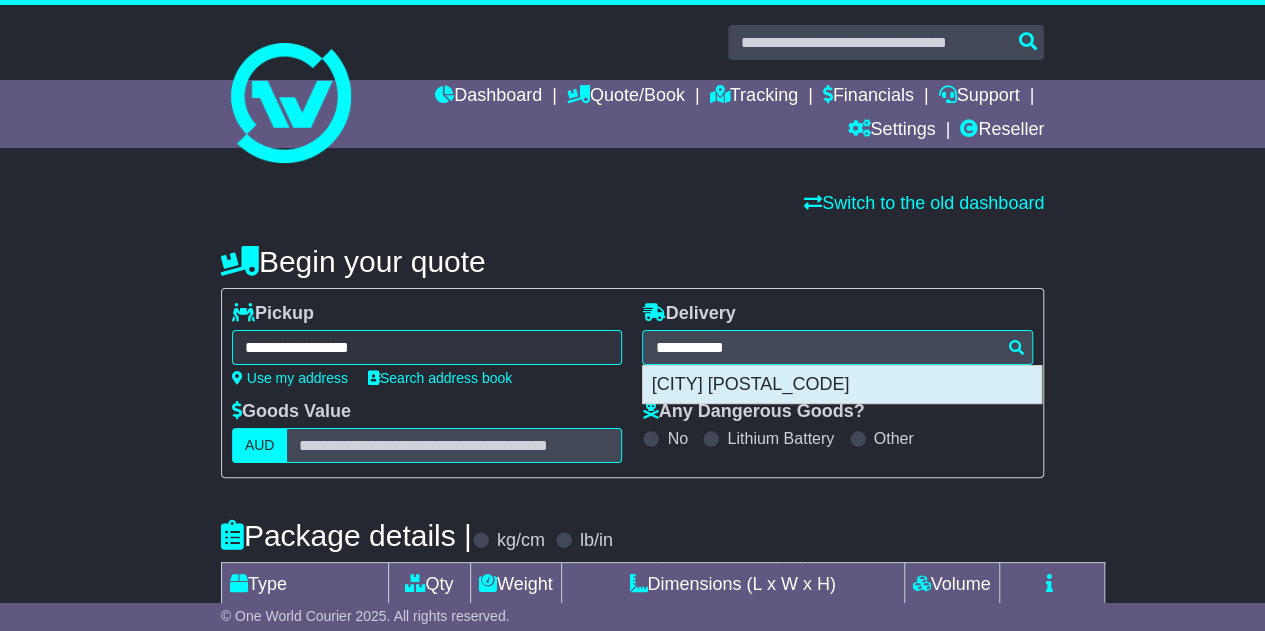 type on "**********" 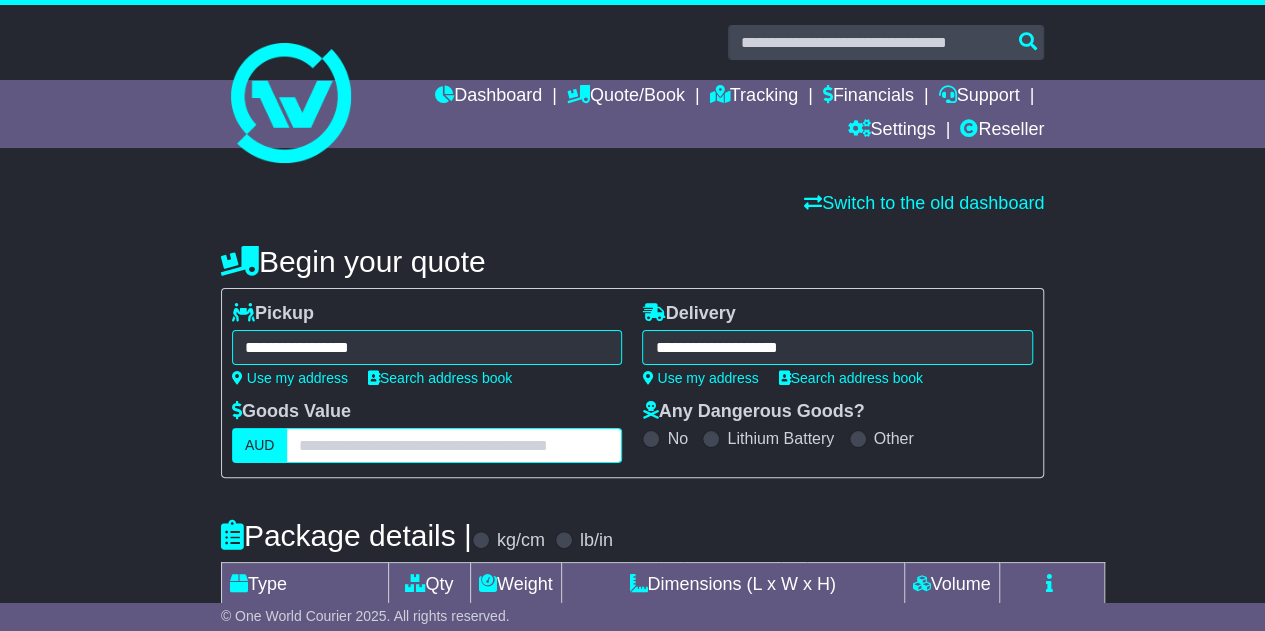 click at bounding box center (454, 445) 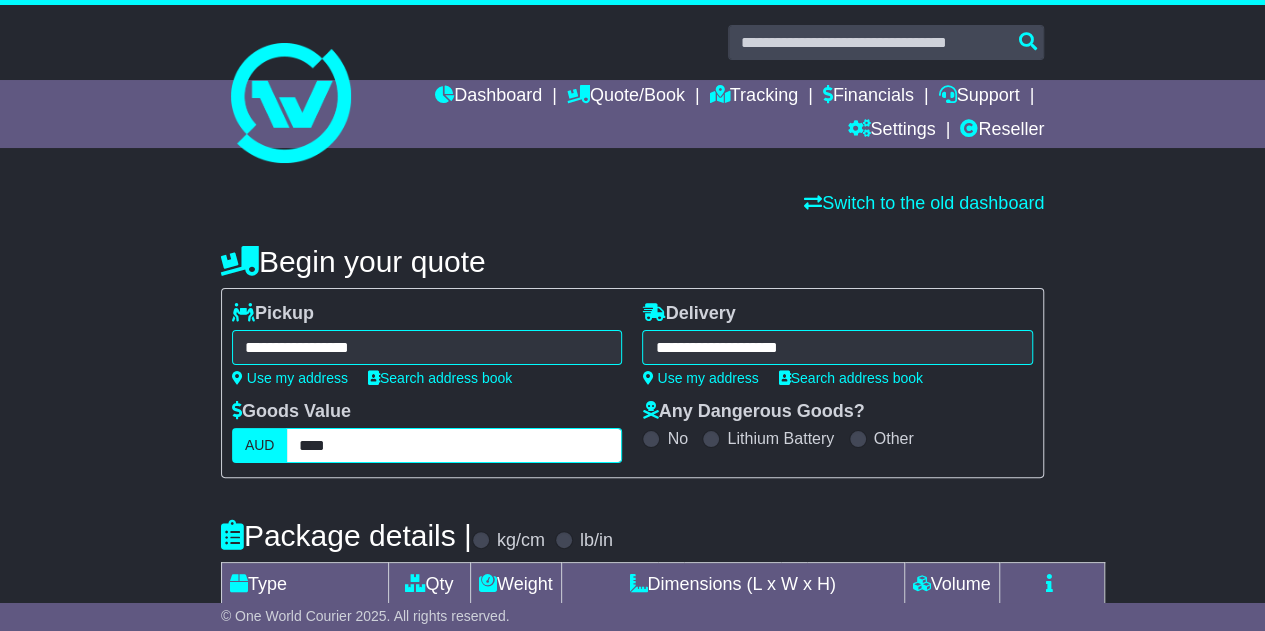 type on "****" 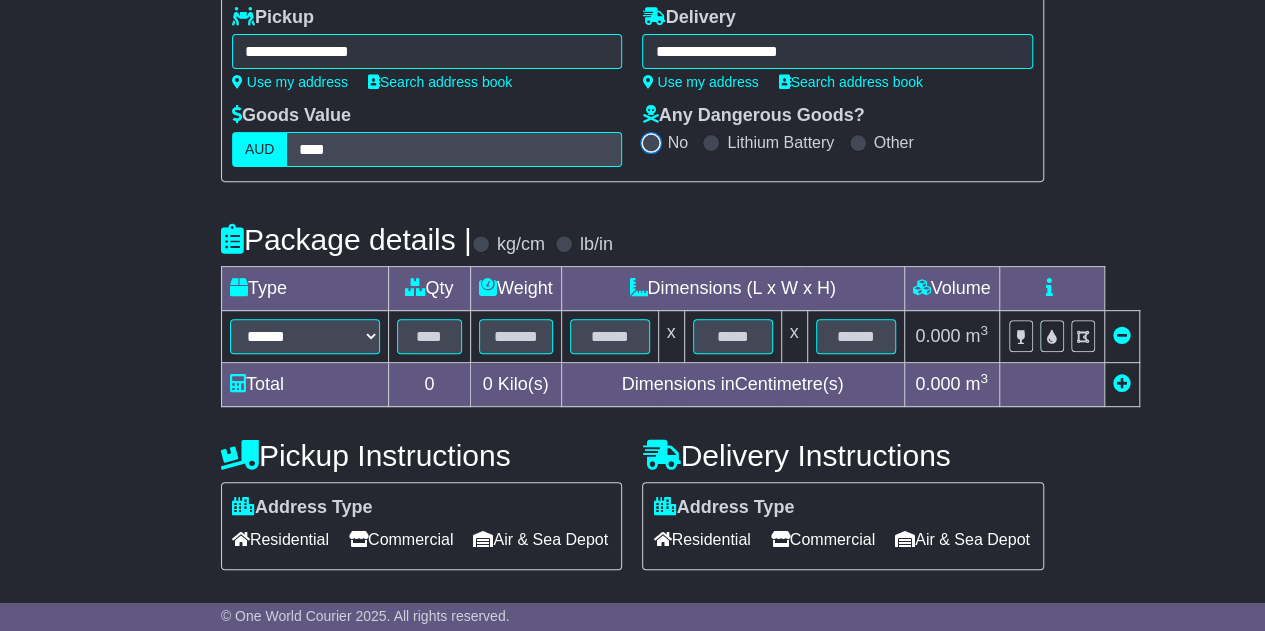 scroll, scrollTop: 297, scrollLeft: 0, axis: vertical 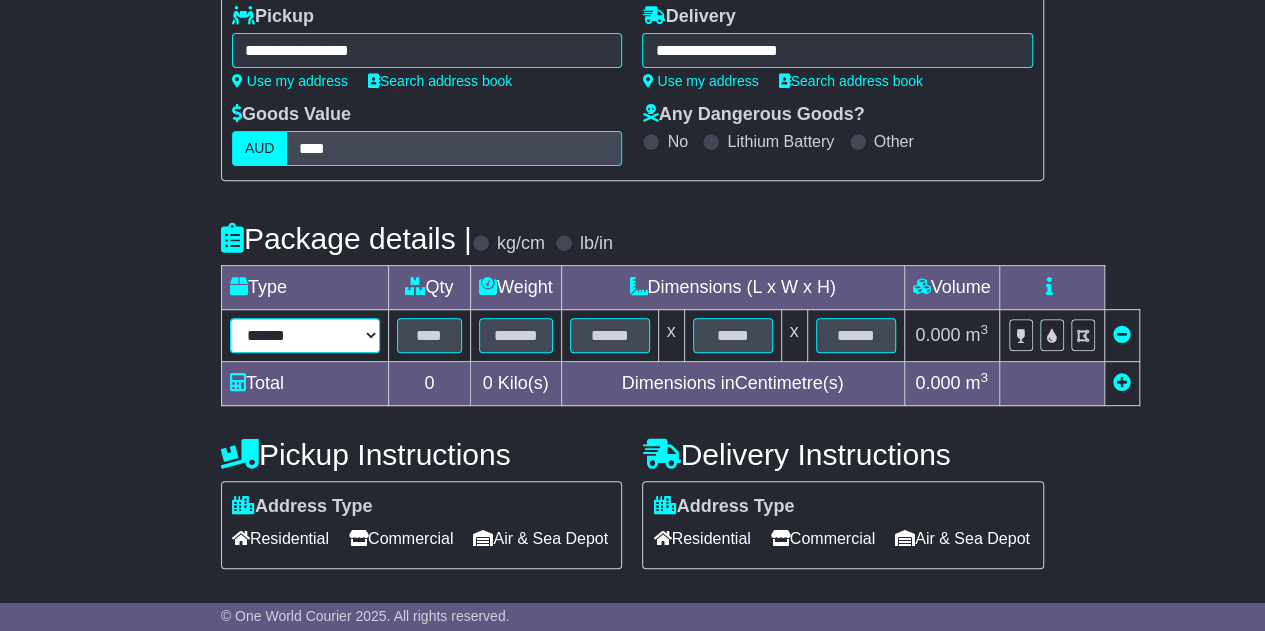 click on "****** ****** *** ******** ***** **** **** ****** *** *******" at bounding box center (305, 335) 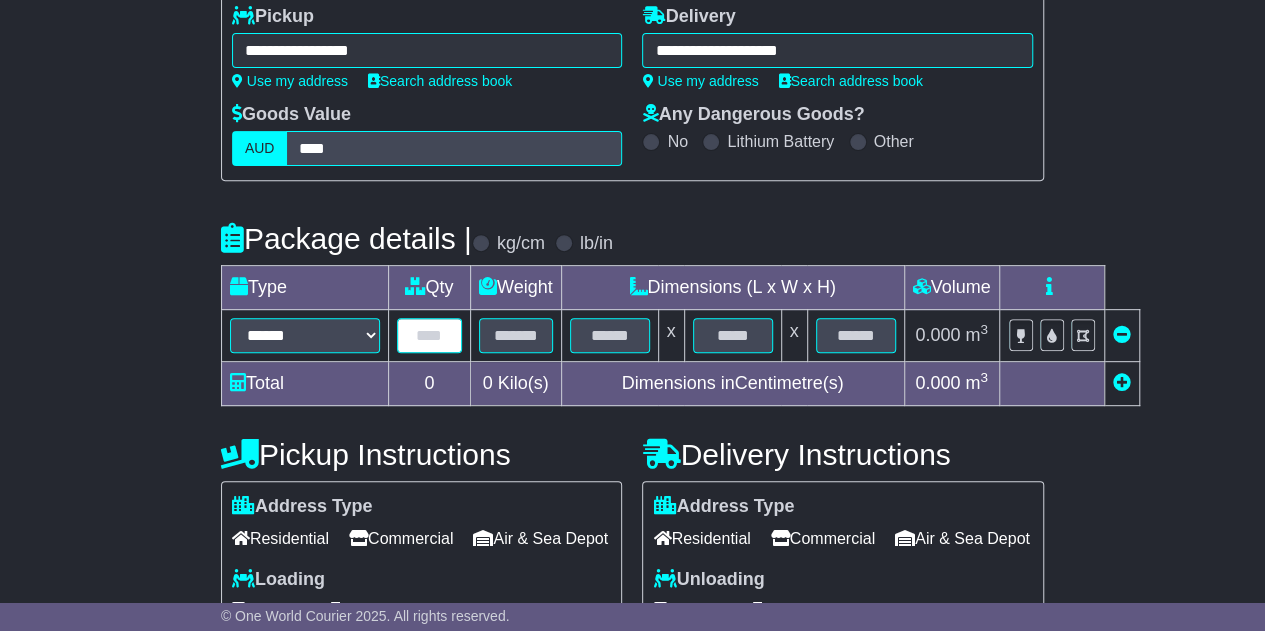 click at bounding box center [429, 335] 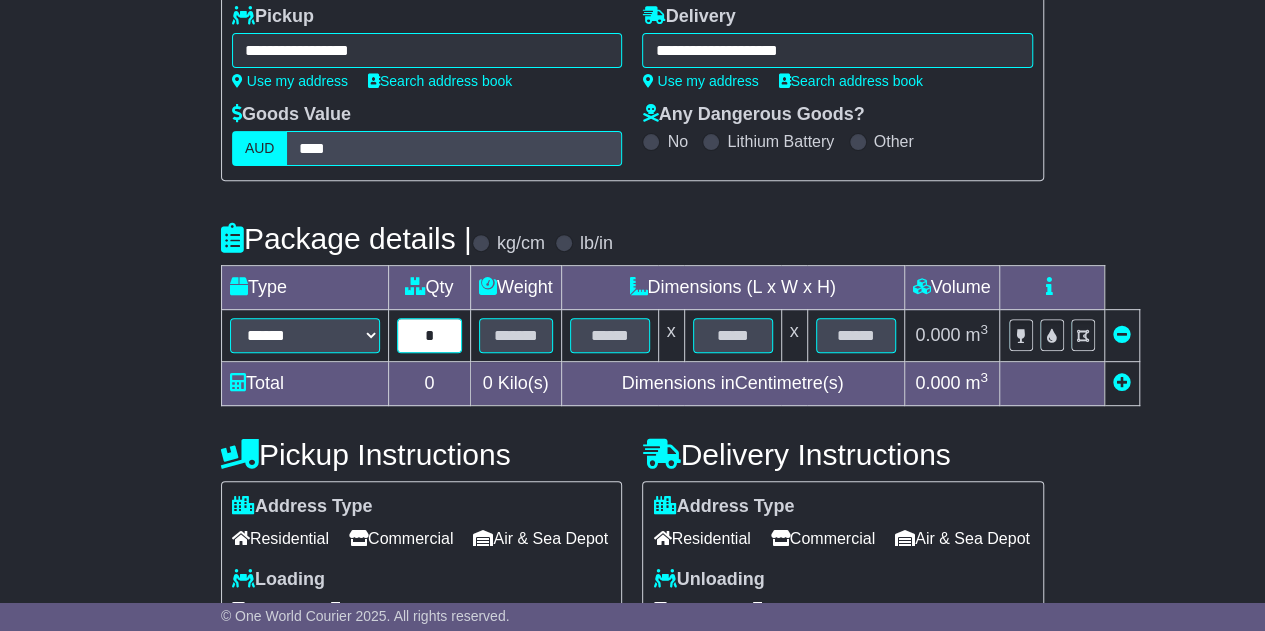type on "*" 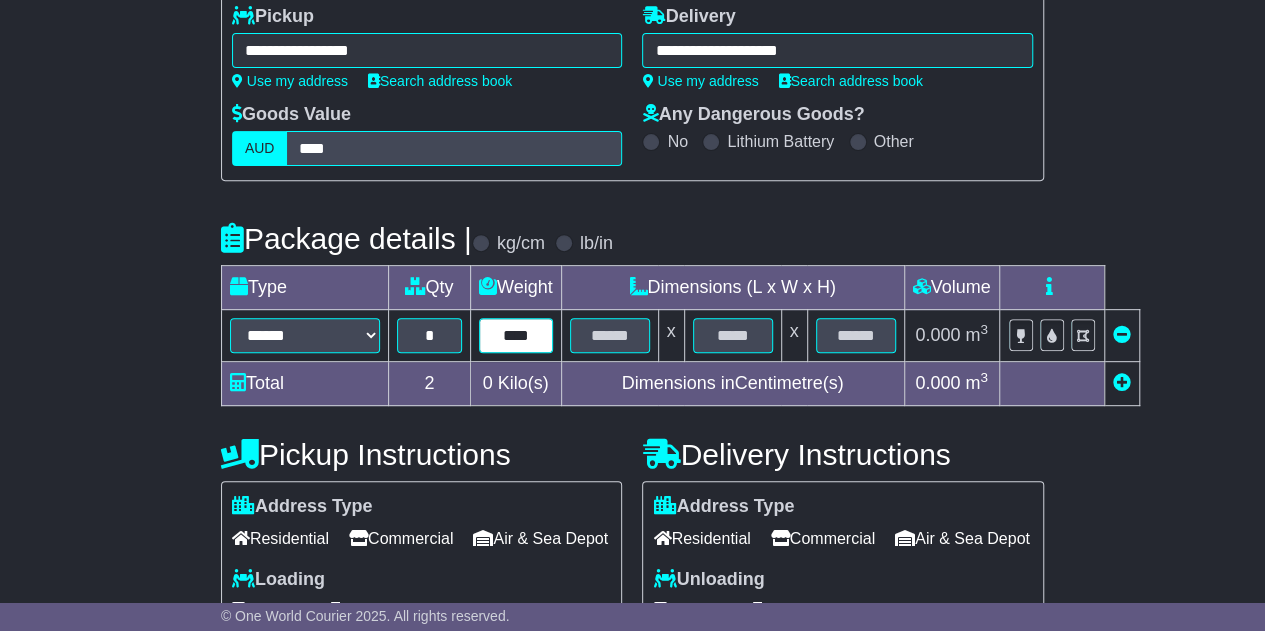 type on "****" 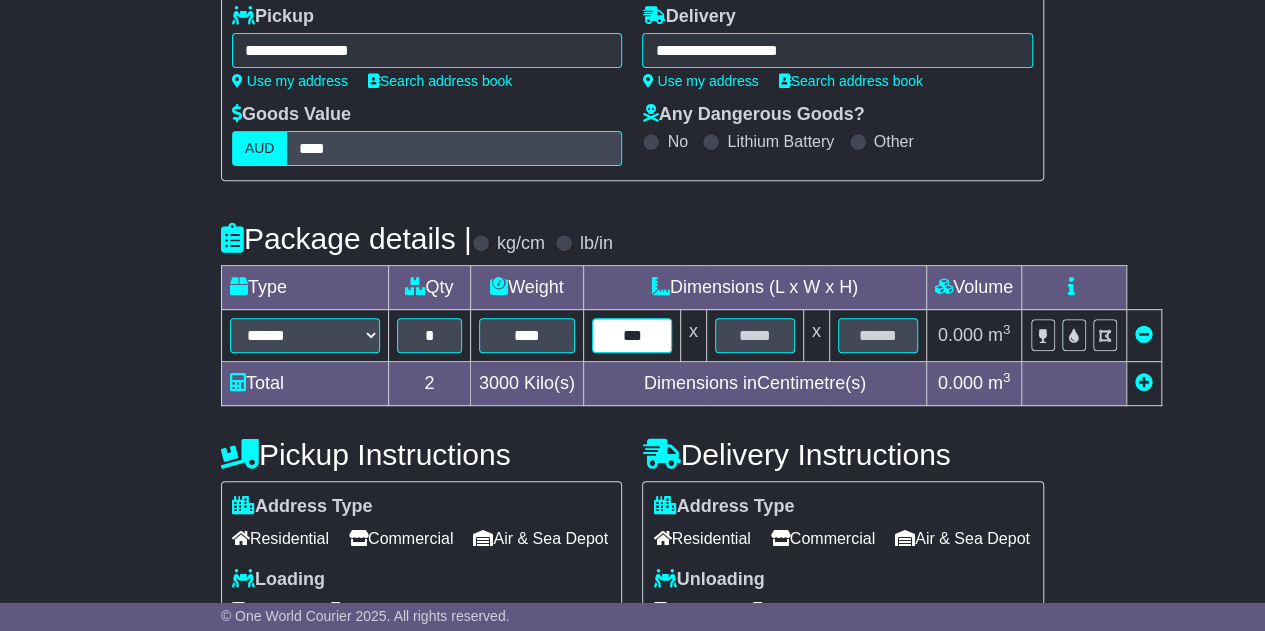 type on "***" 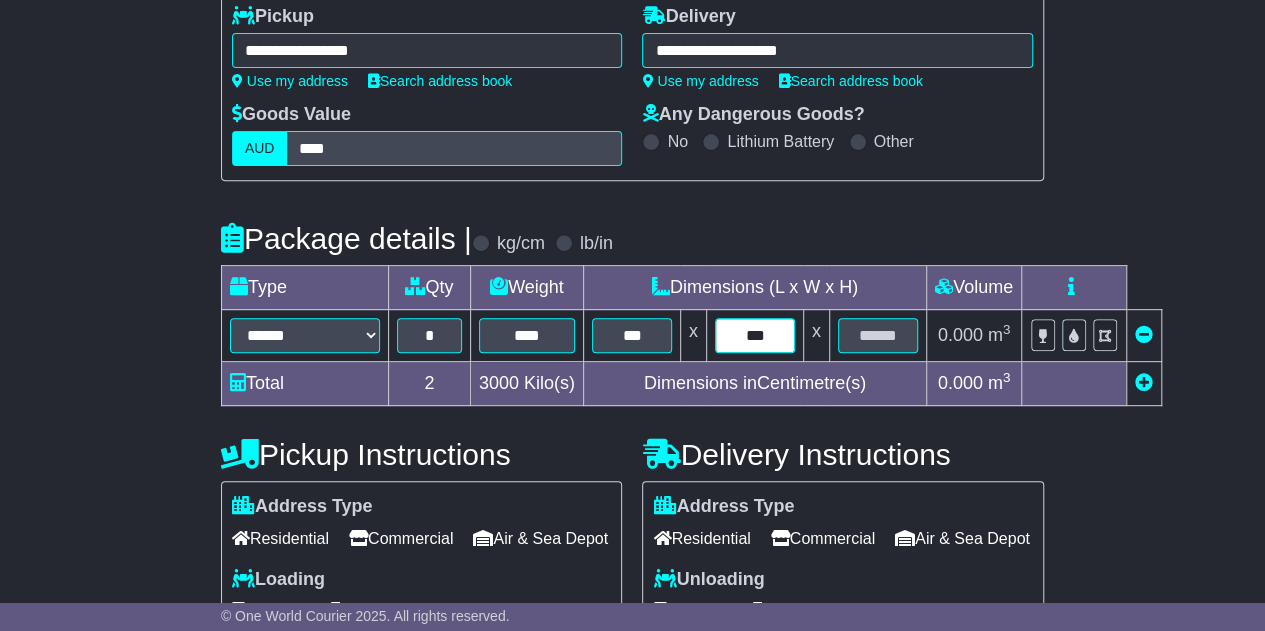 type on "***" 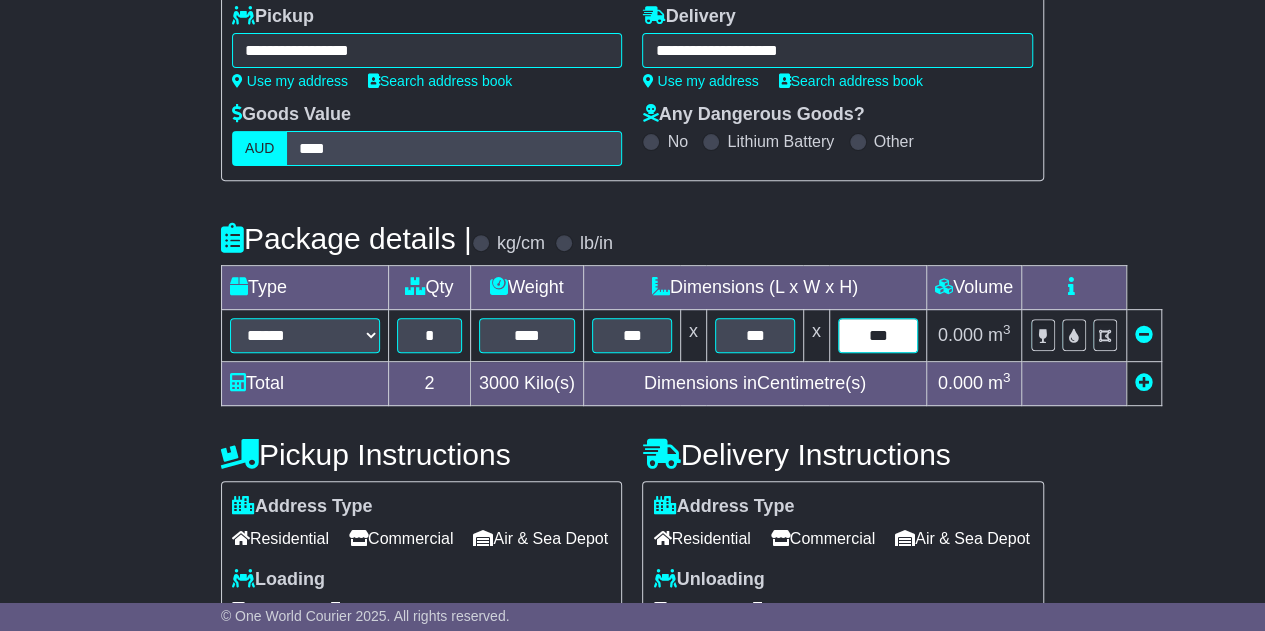 type on "***" 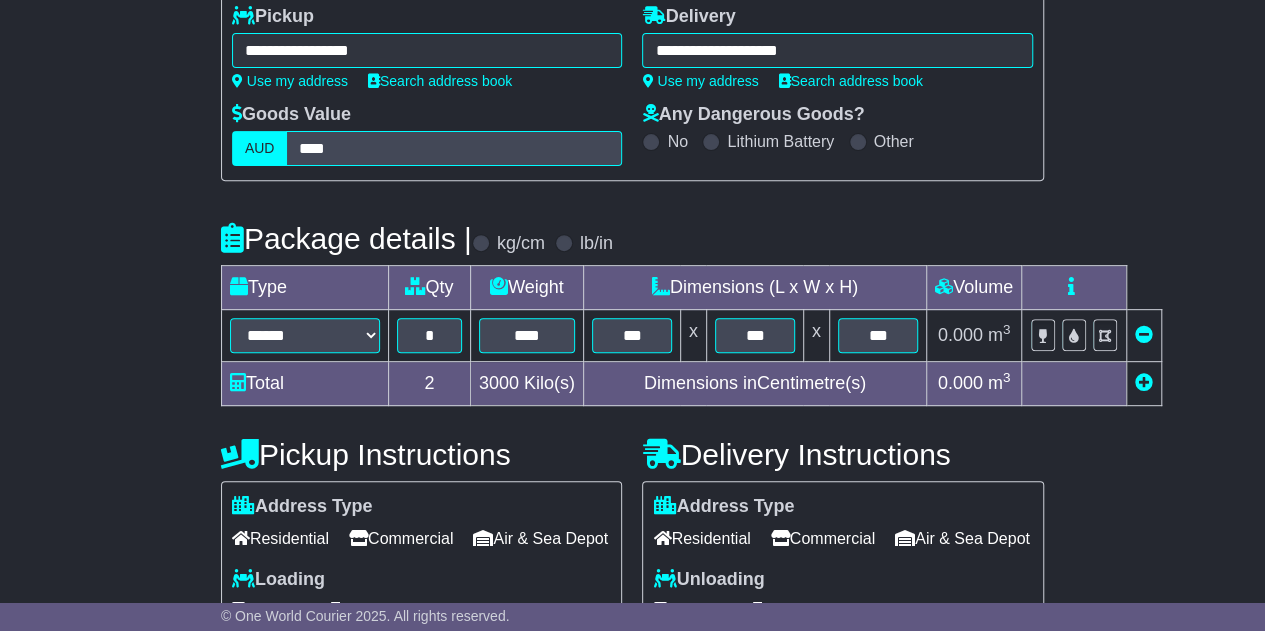 scroll, scrollTop: 880, scrollLeft: 0, axis: vertical 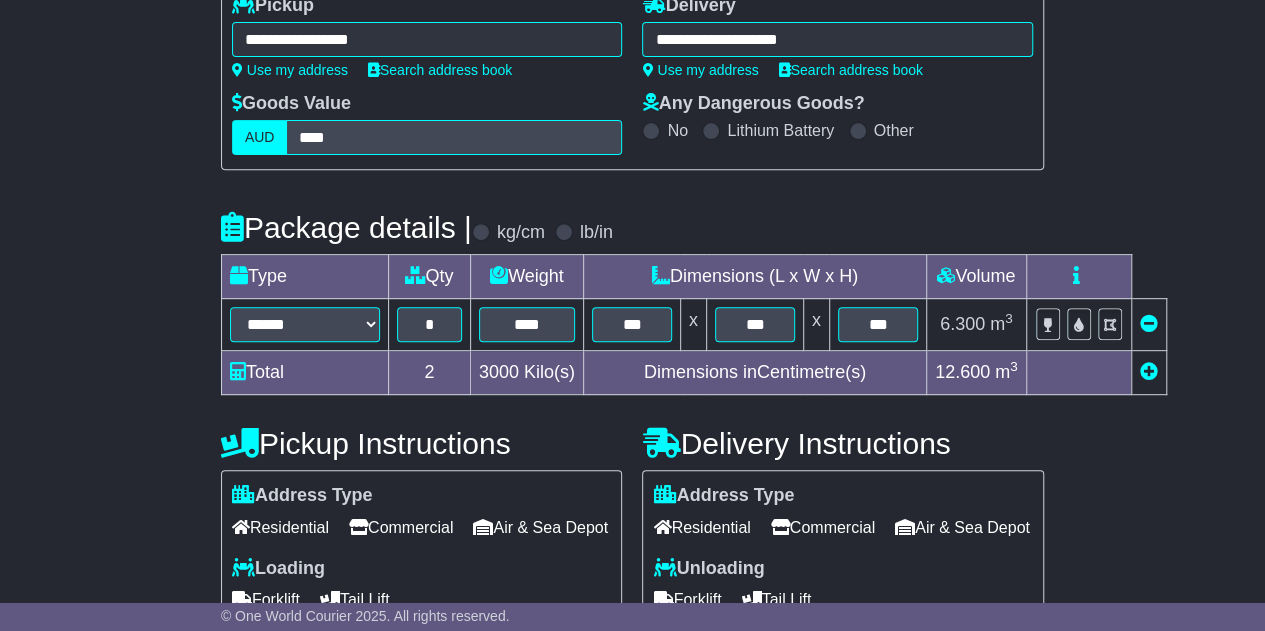 click at bounding box center (1149, 372) 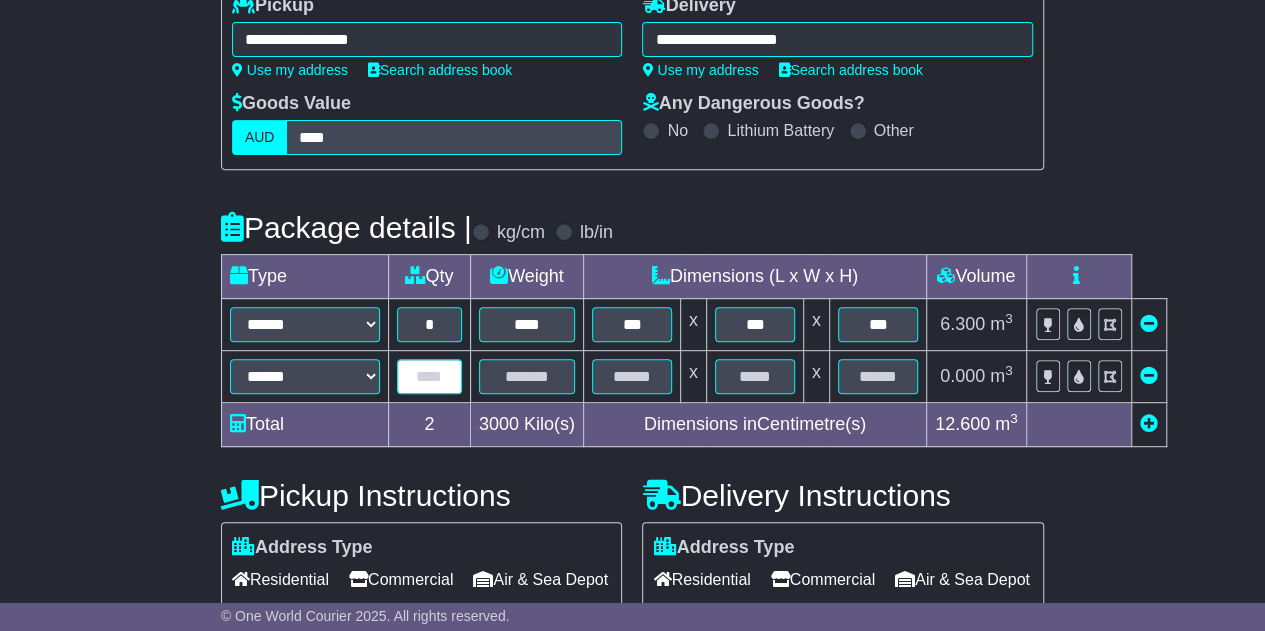 click at bounding box center [429, 376] 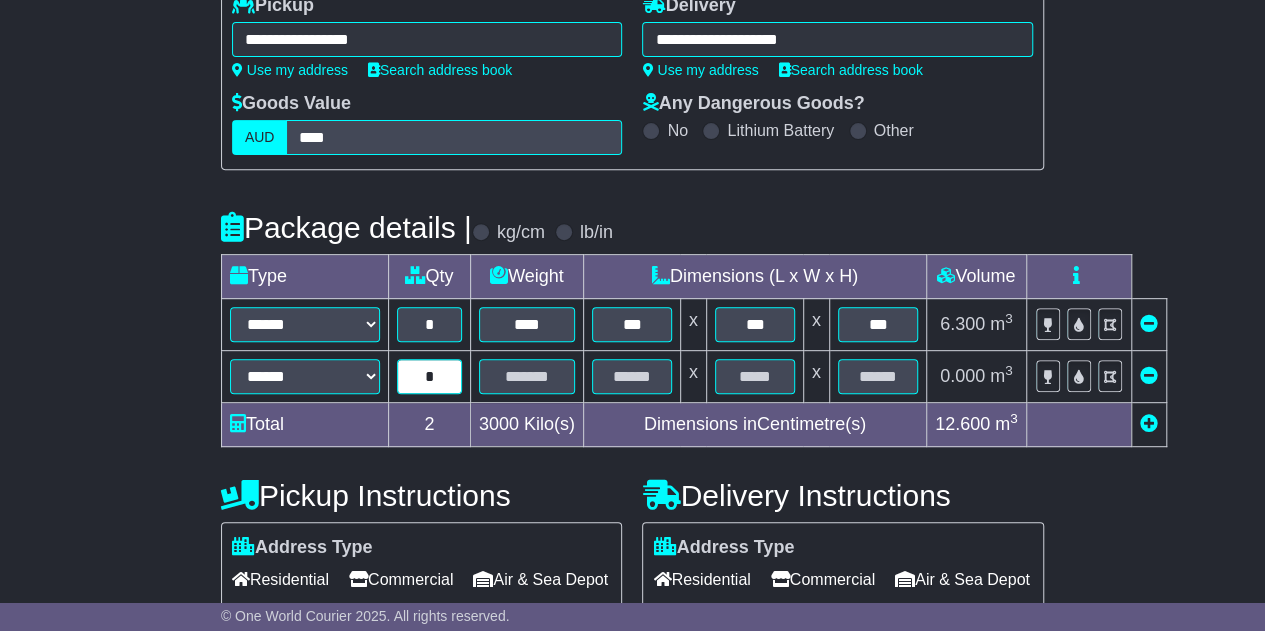 type on "*" 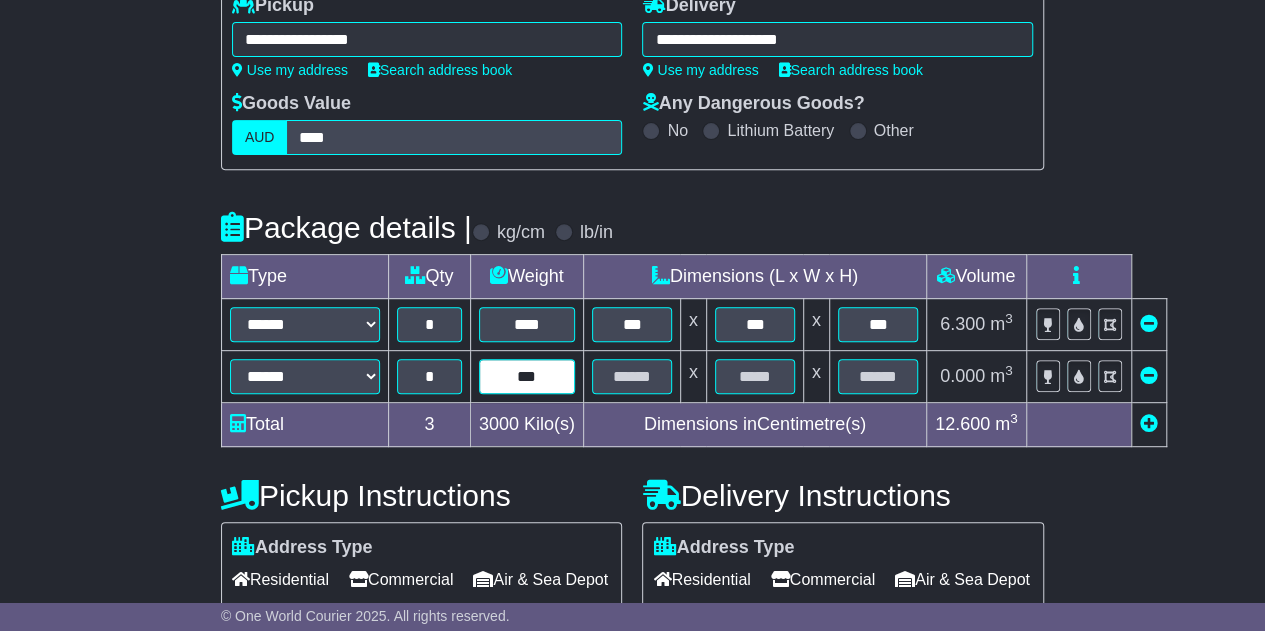 type on "***" 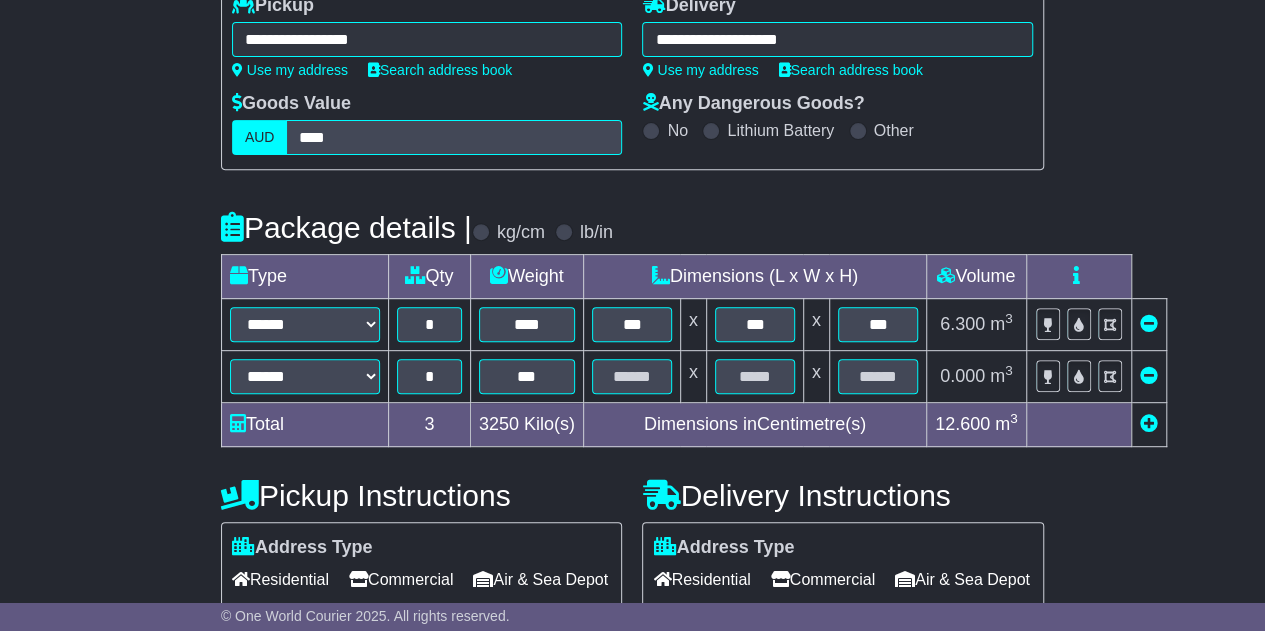 click on "**********" at bounding box center (632, 553) 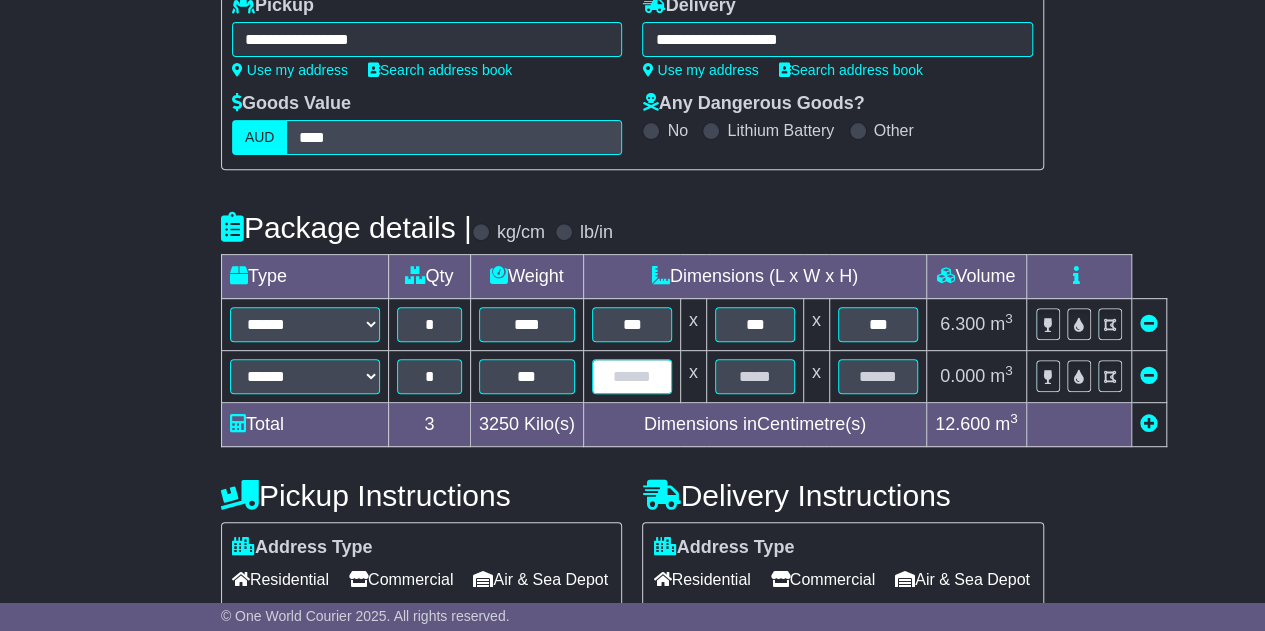click at bounding box center (632, 376) 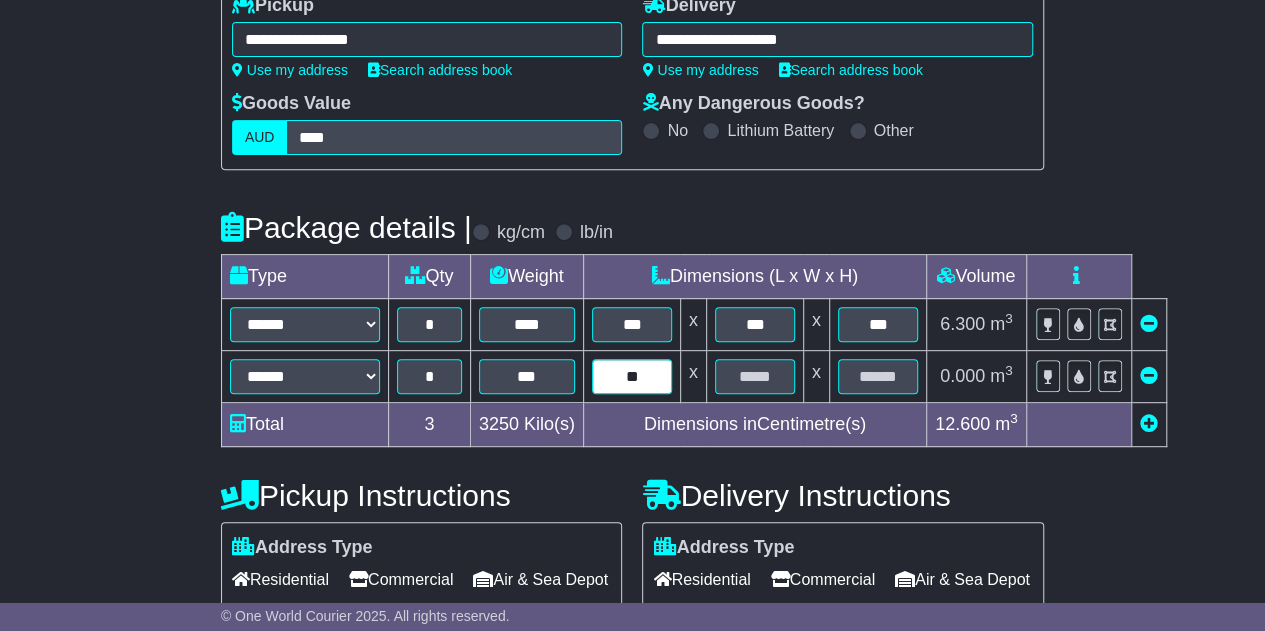type on "**" 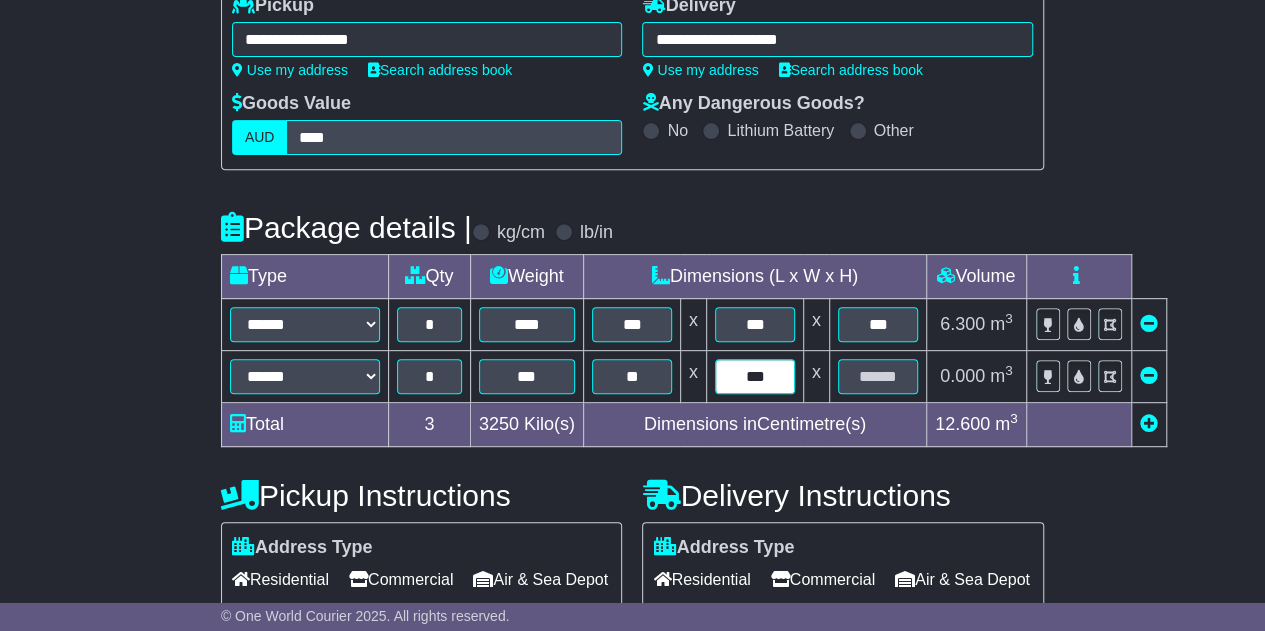 type on "***" 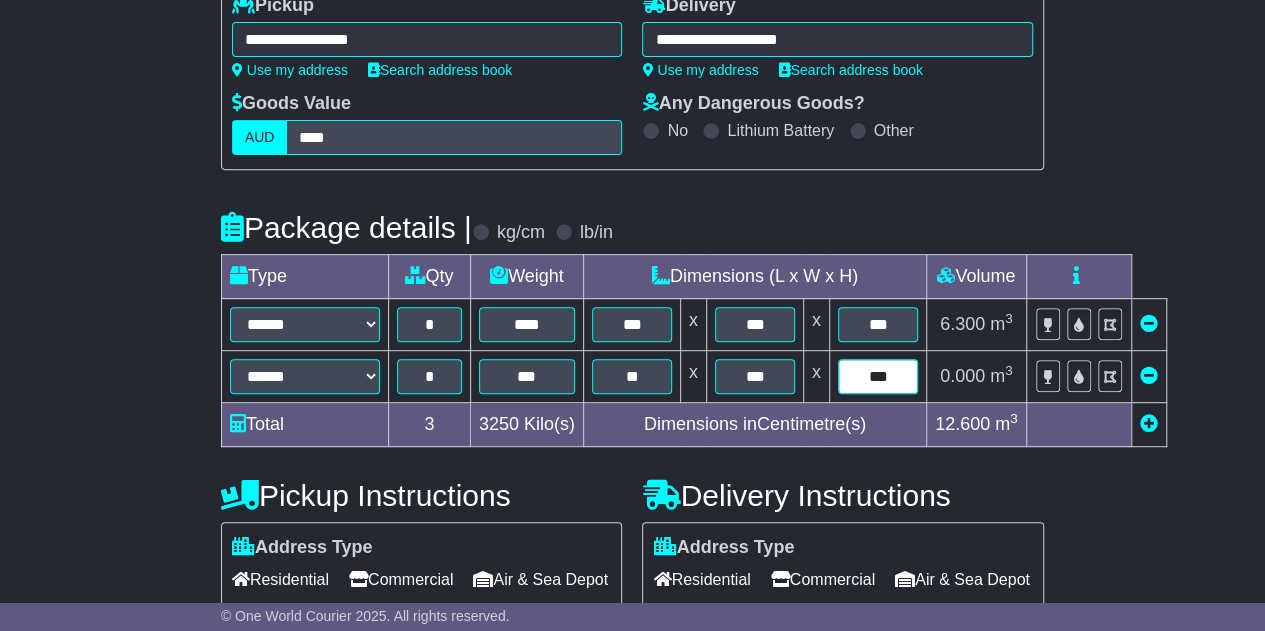 type on "***" 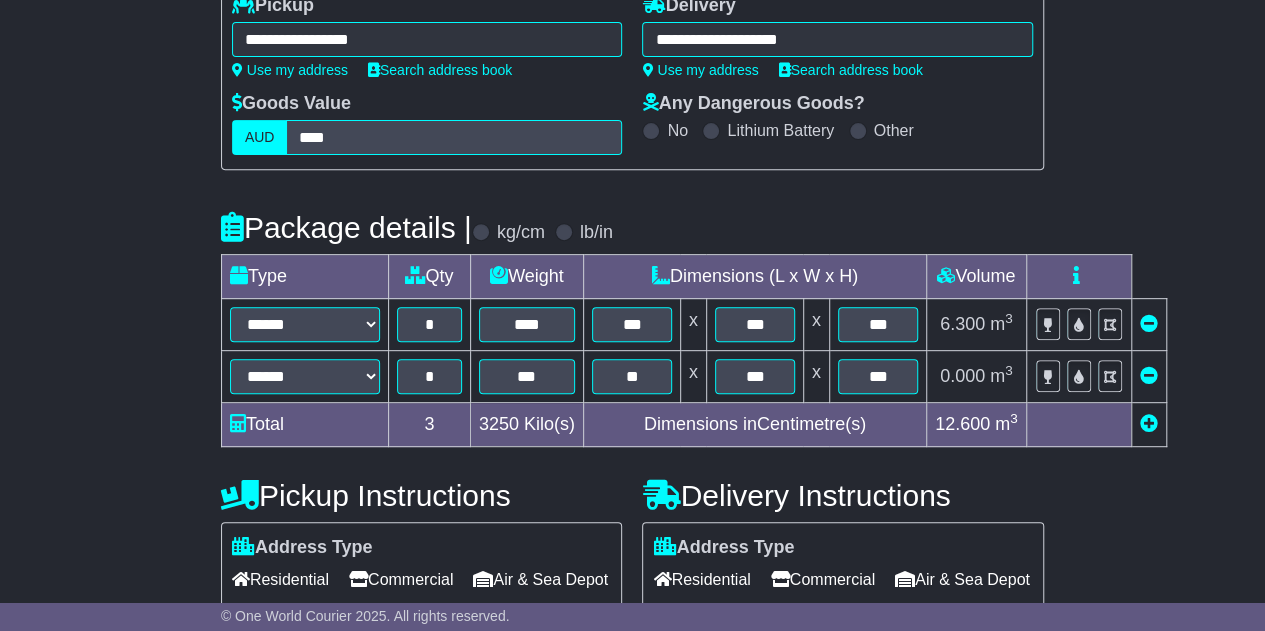 scroll, scrollTop: 931, scrollLeft: 0, axis: vertical 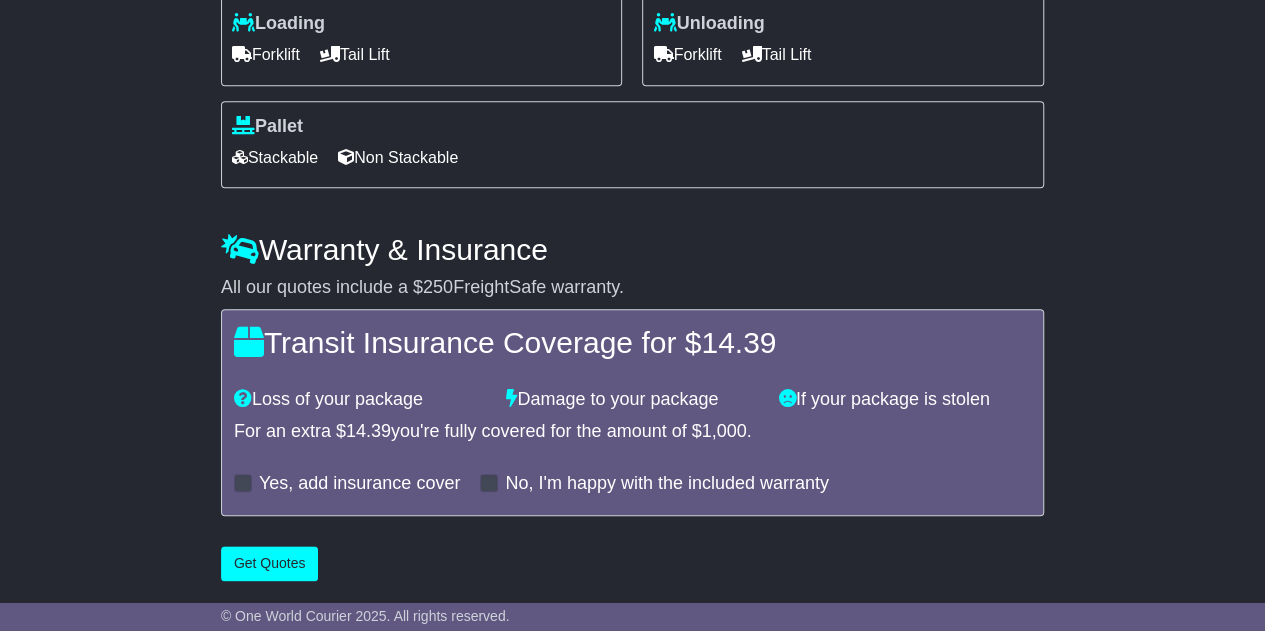 click on "Non Stackable" at bounding box center [398, 157] 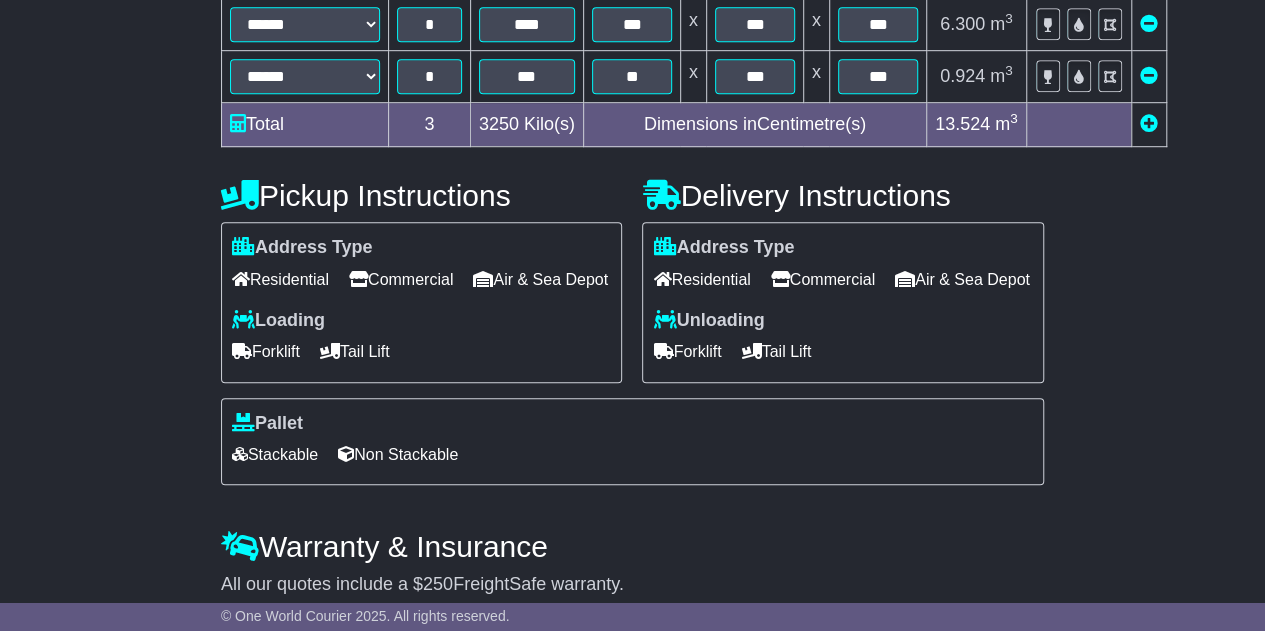 scroll, scrollTop: 585, scrollLeft: 0, axis: vertical 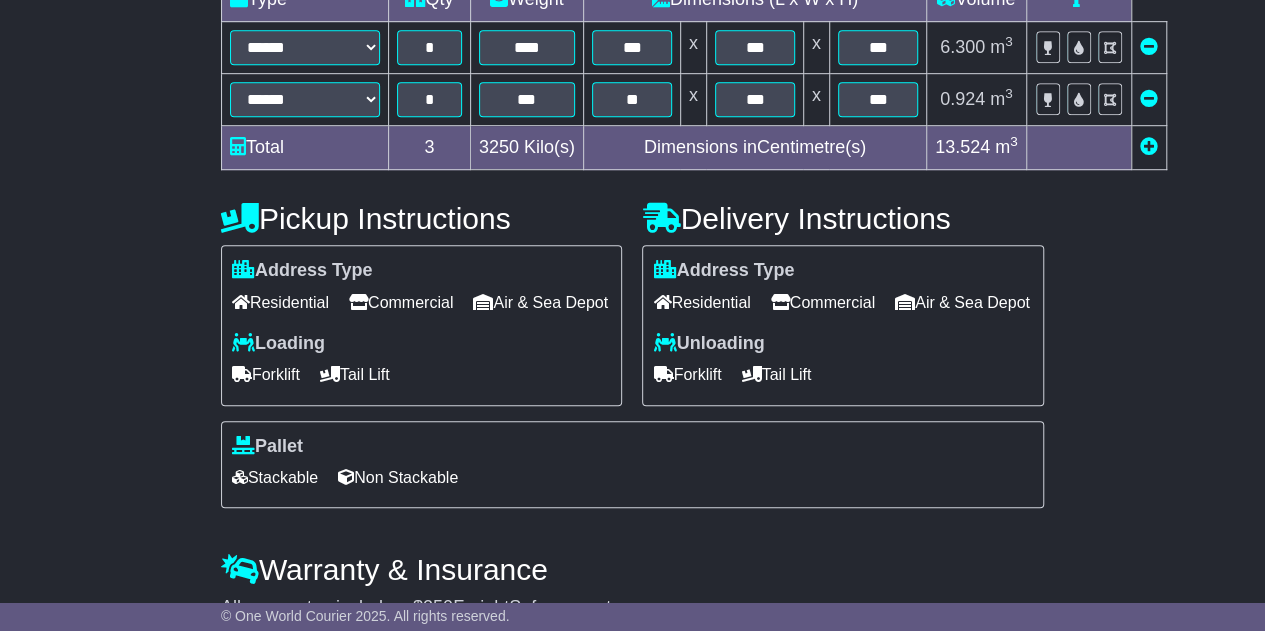 click on "Commercial" at bounding box center [823, 302] 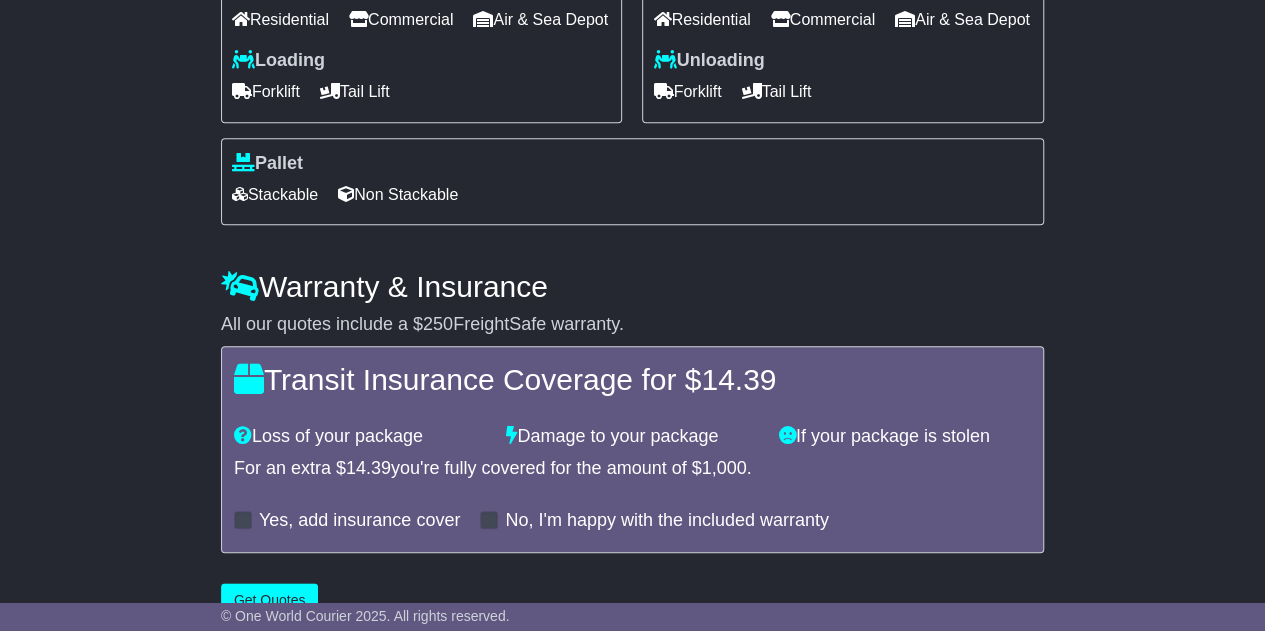scroll, scrollTop: 935, scrollLeft: 0, axis: vertical 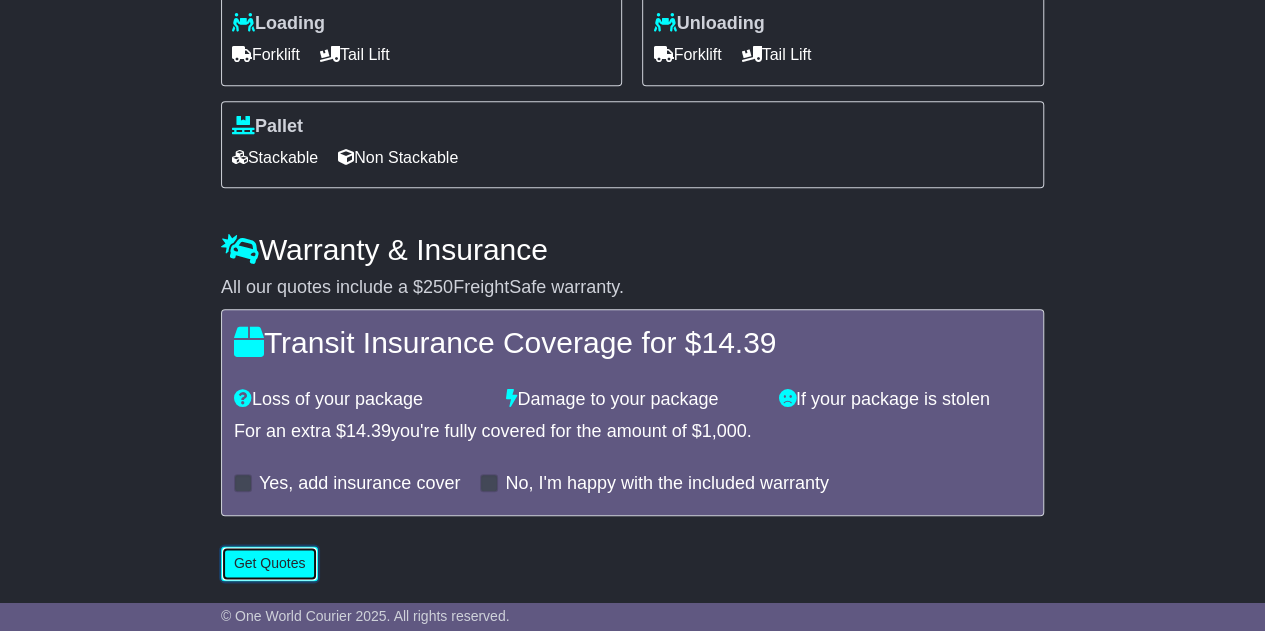 click on "Get Quotes" at bounding box center [270, 563] 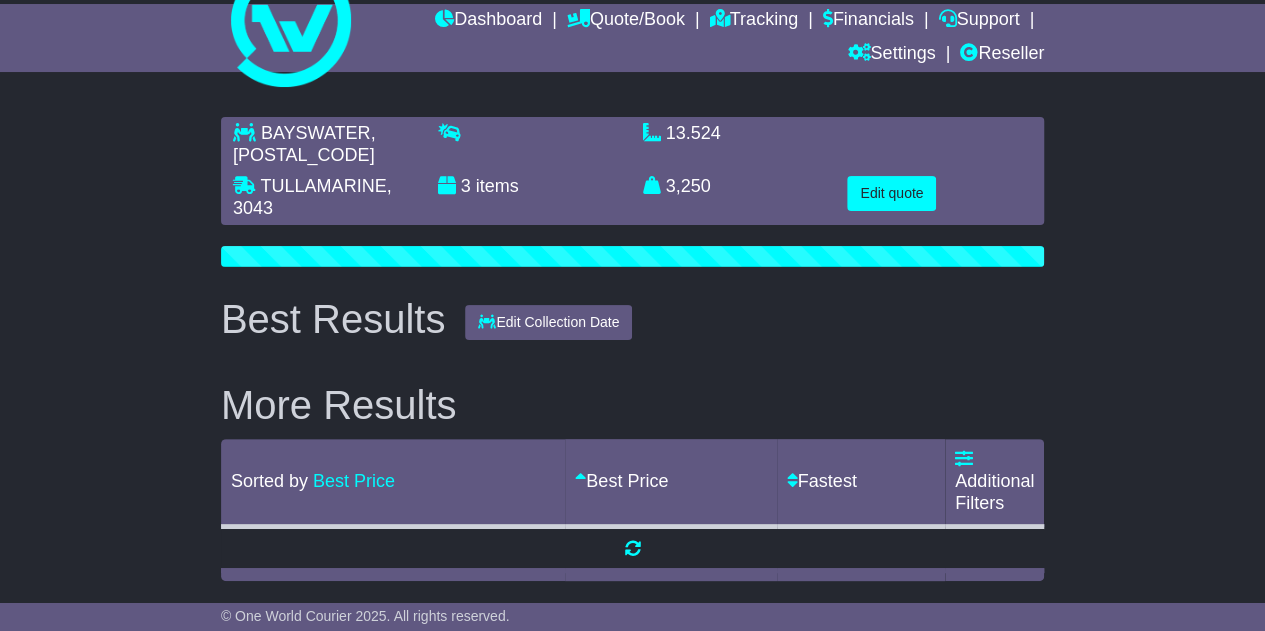 scroll, scrollTop: 0, scrollLeft: 0, axis: both 